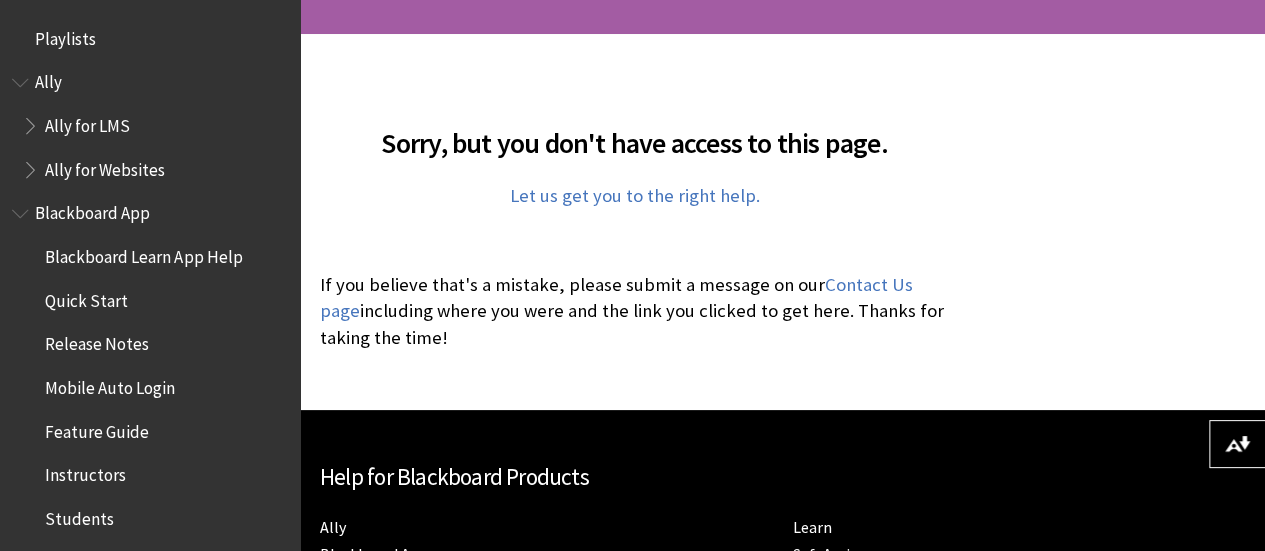 scroll, scrollTop: 398, scrollLeft: 0, axis: vertical 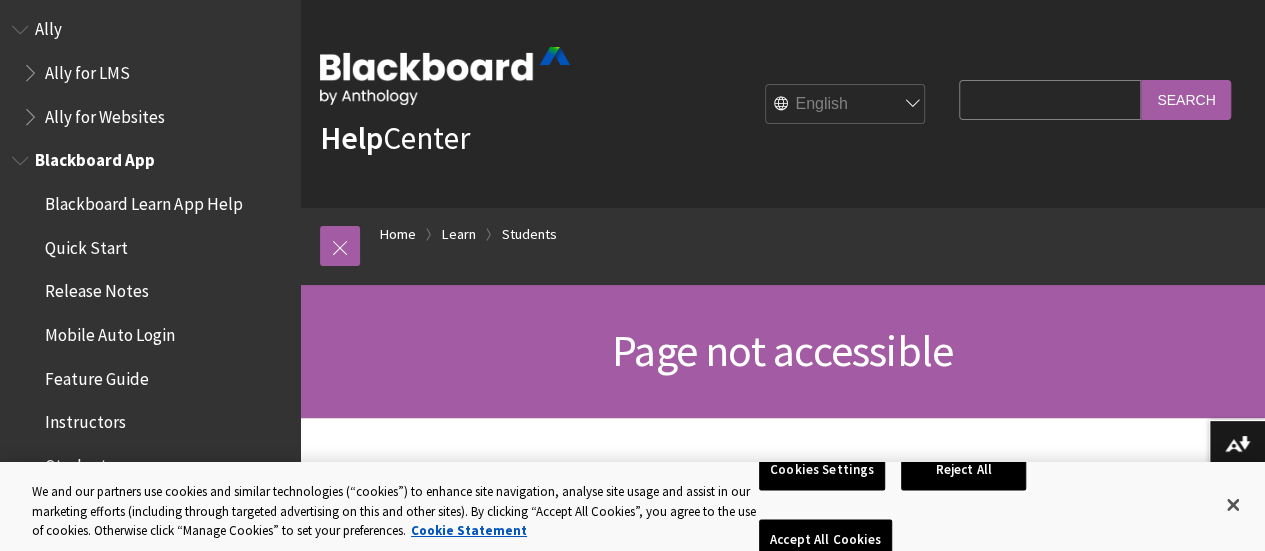 click on "Blackboard App" at bounding box center (95, 157) 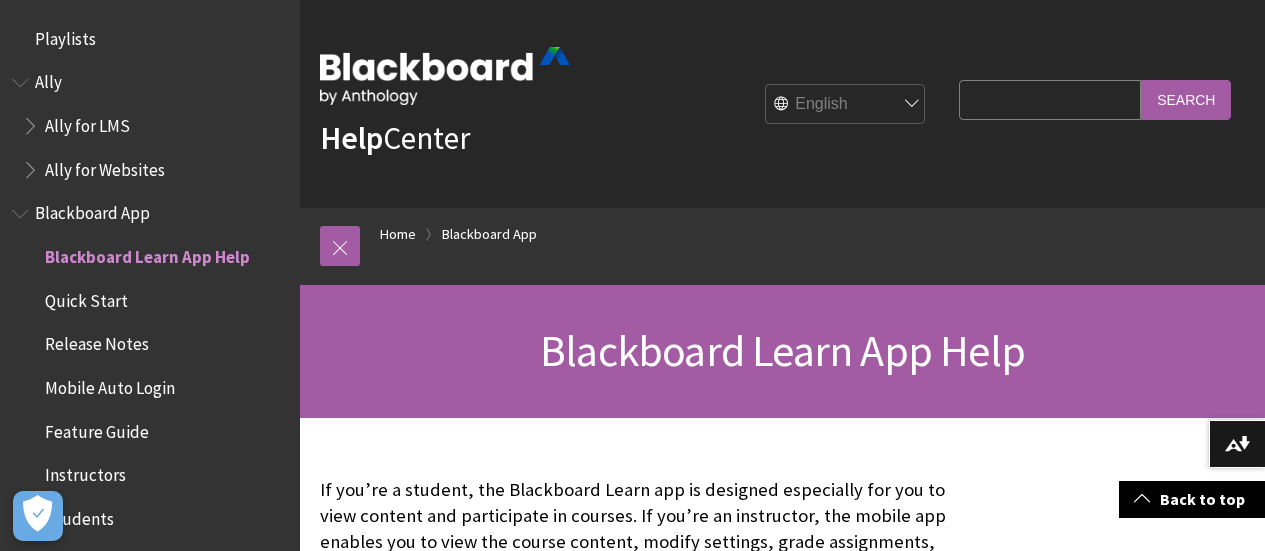 scroll, scrollTop: 1084, scrollLeft: 0, axis: vertical 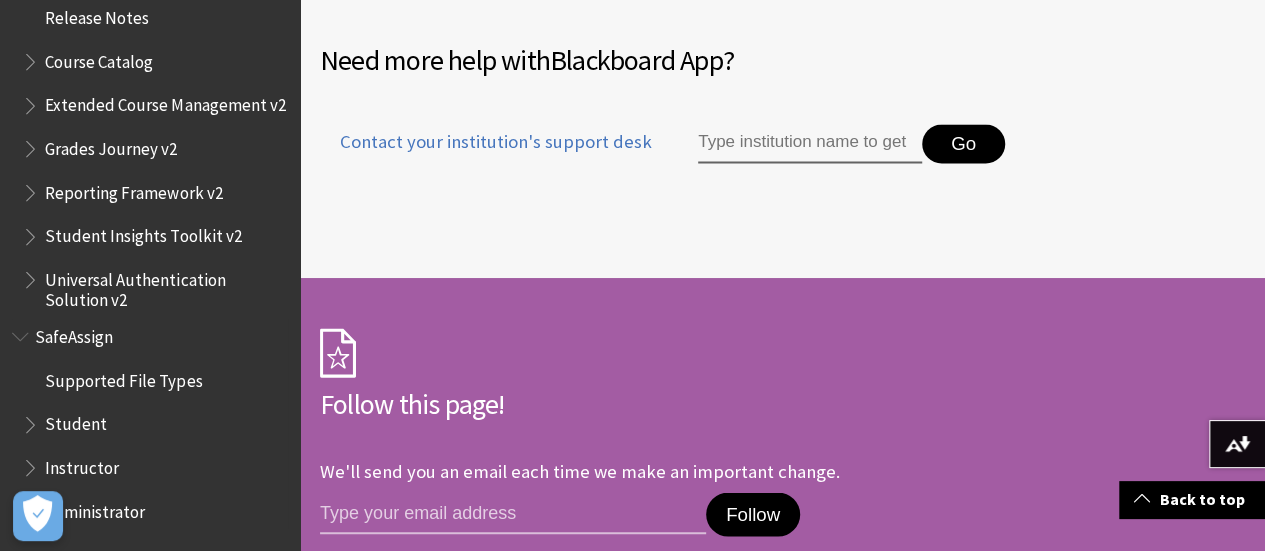click on "SafeAssign" at bounding box center (74, 333) 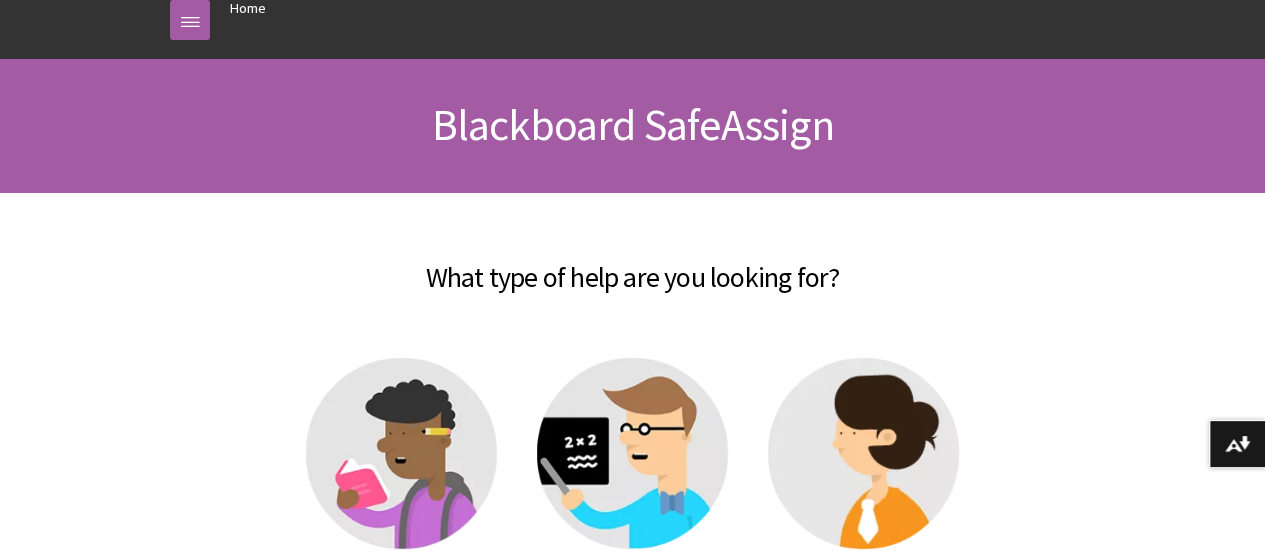 scroll, scrollTop: 278, scrollLeft: 0, axis: vertical 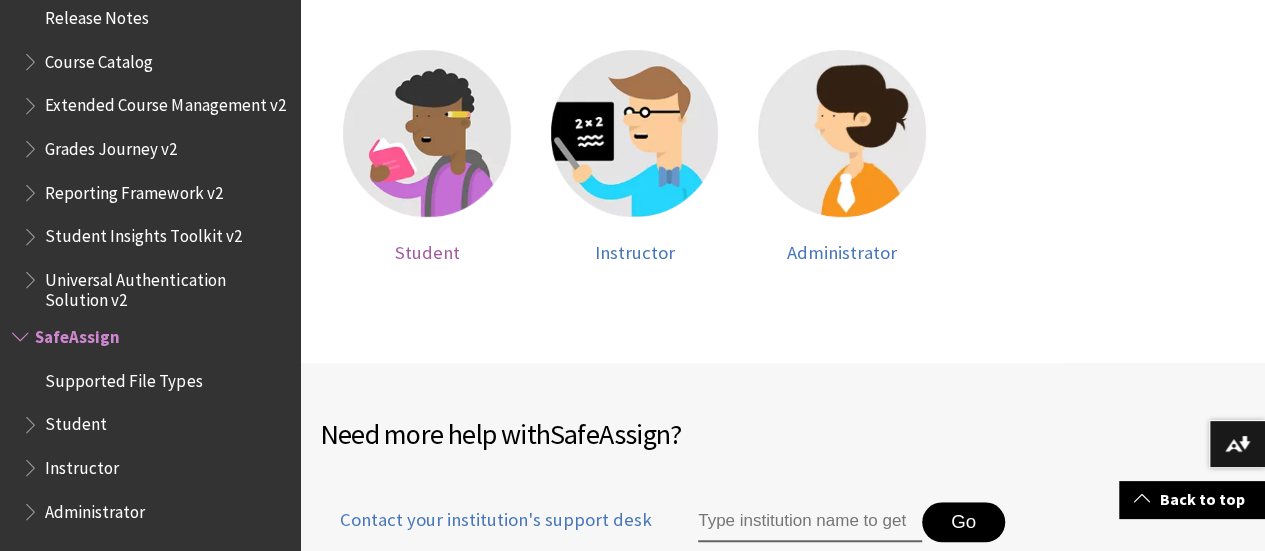 click at bounding box center (427, 134) 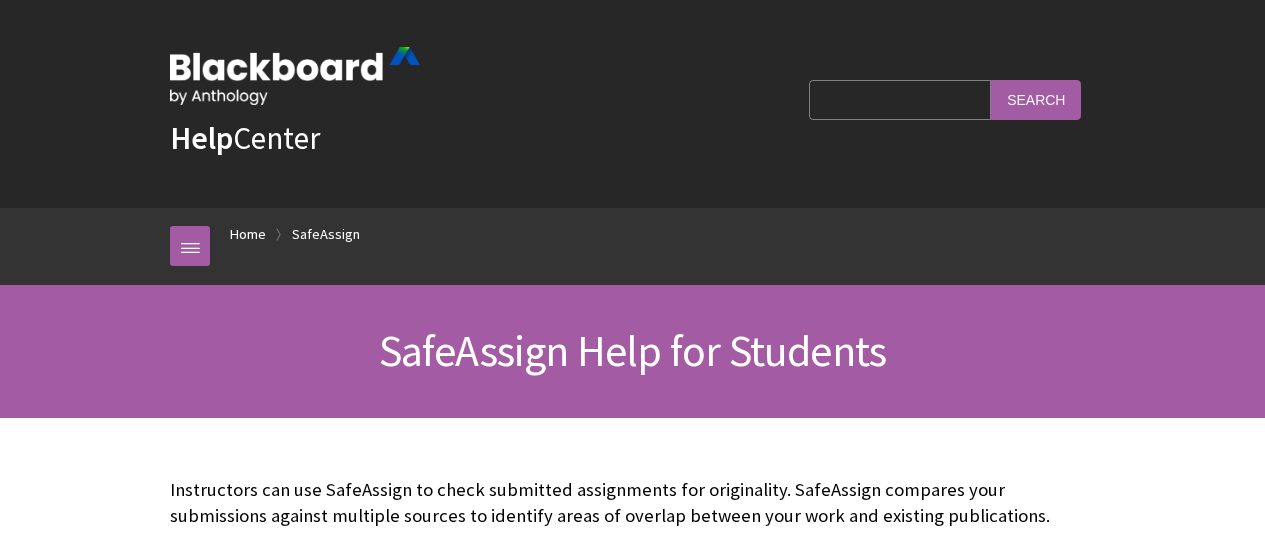 scroll, scrollTop: 0, scrollLeft: 0, axis: both 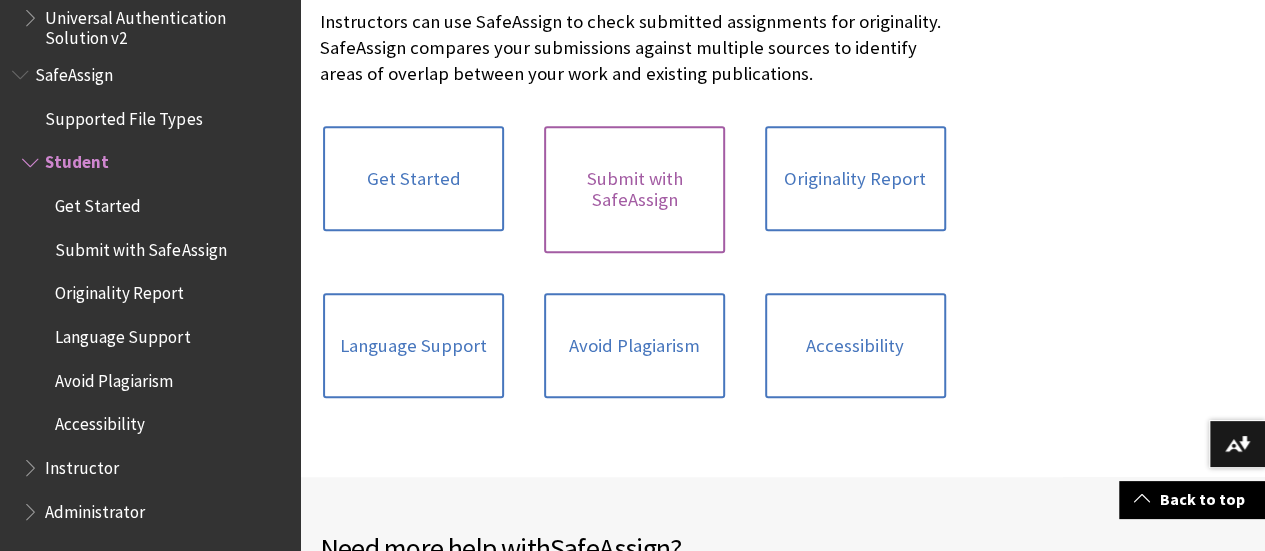 click on "Submit with SafeAssign" at bounding box center (634, 189) 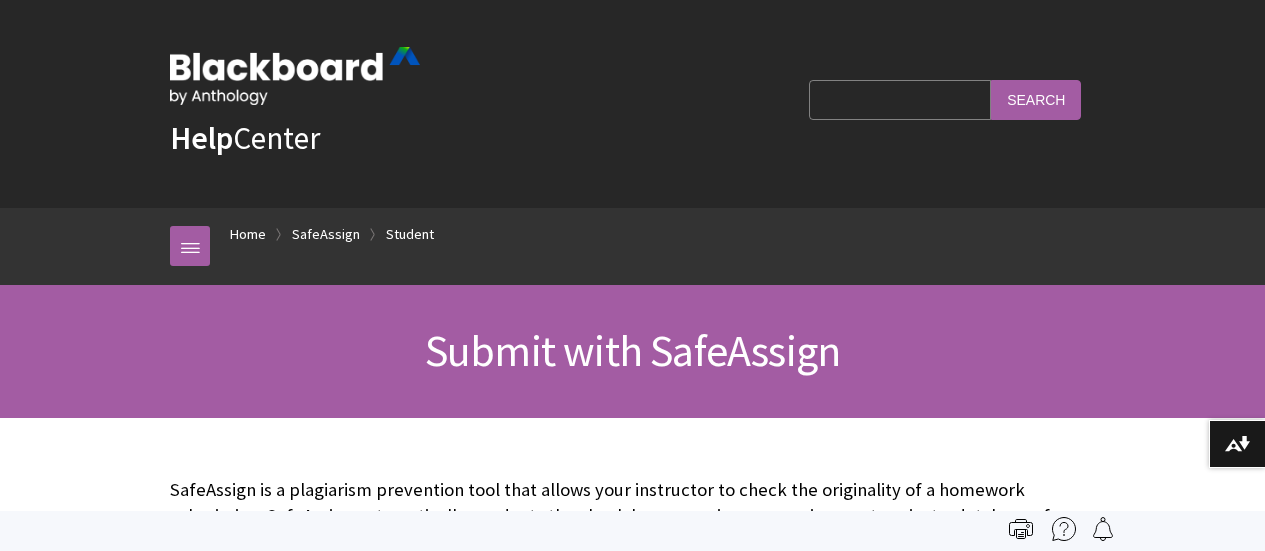 scroll, scrollTop: 467, scrollLeft: 0, axis: vertical 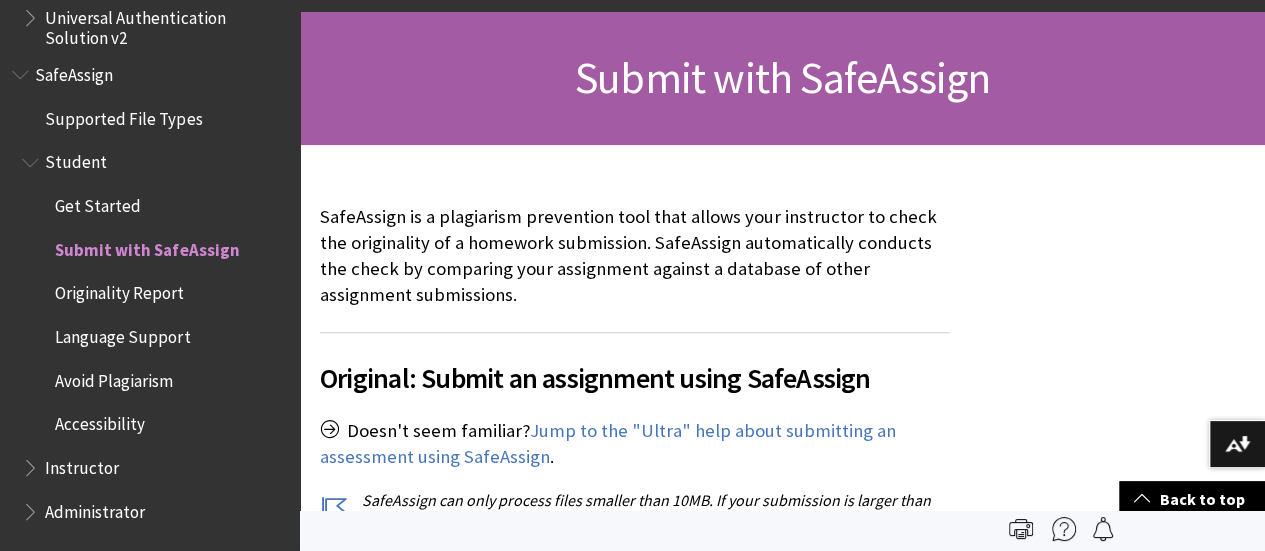 click on "Originality Report" at bounding box center (119, 290) 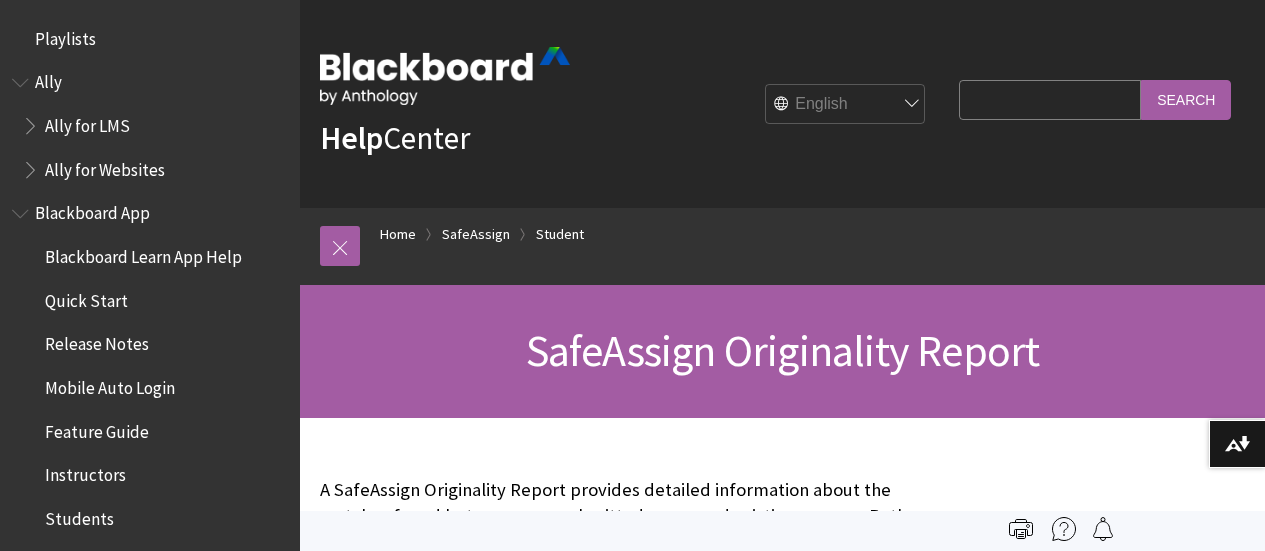 scroll, scrollTop: 749, scrollLeft: 0, axis: vertical 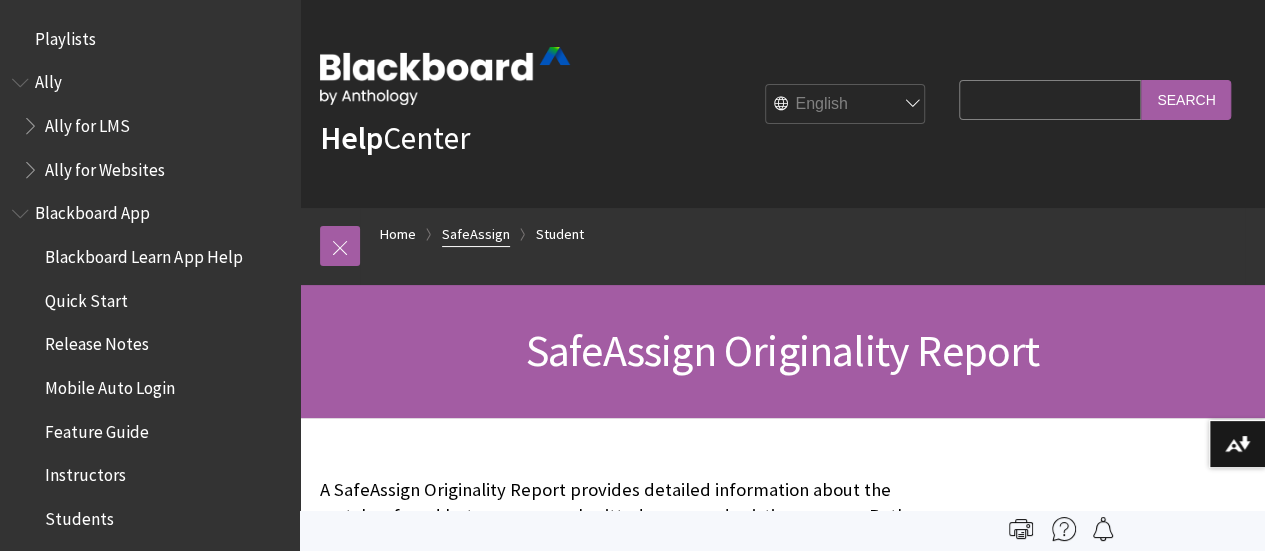 click on "SafeAssign" at bounding box center [476, 234] 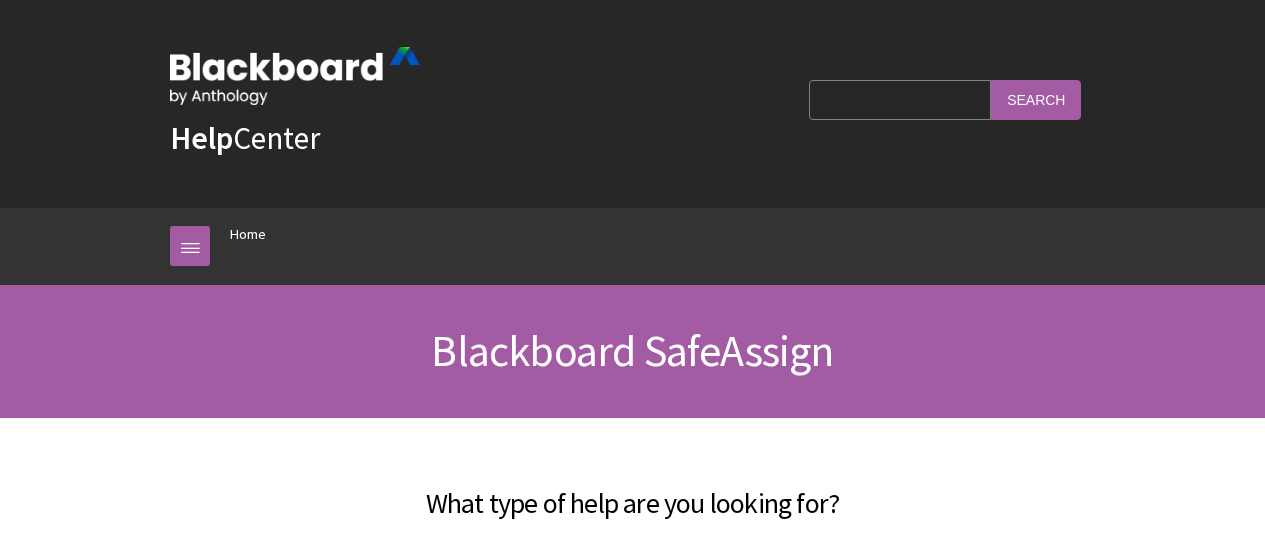 scroll, scrollTop: 389, scrollLeft: 0, axis: vertical 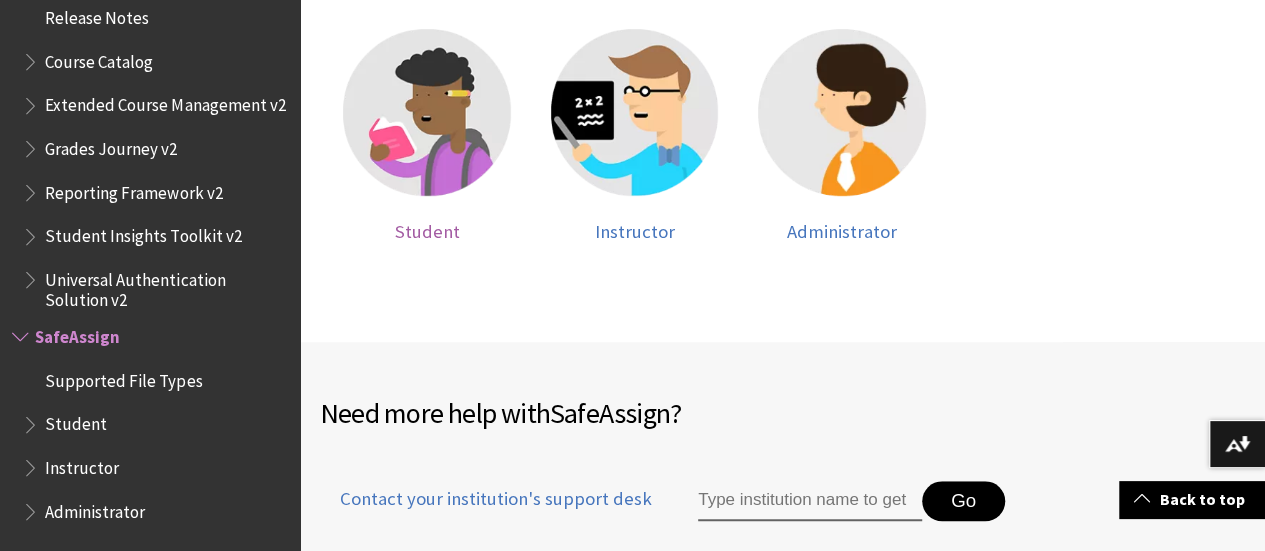 click at bounding box center [427, 113] 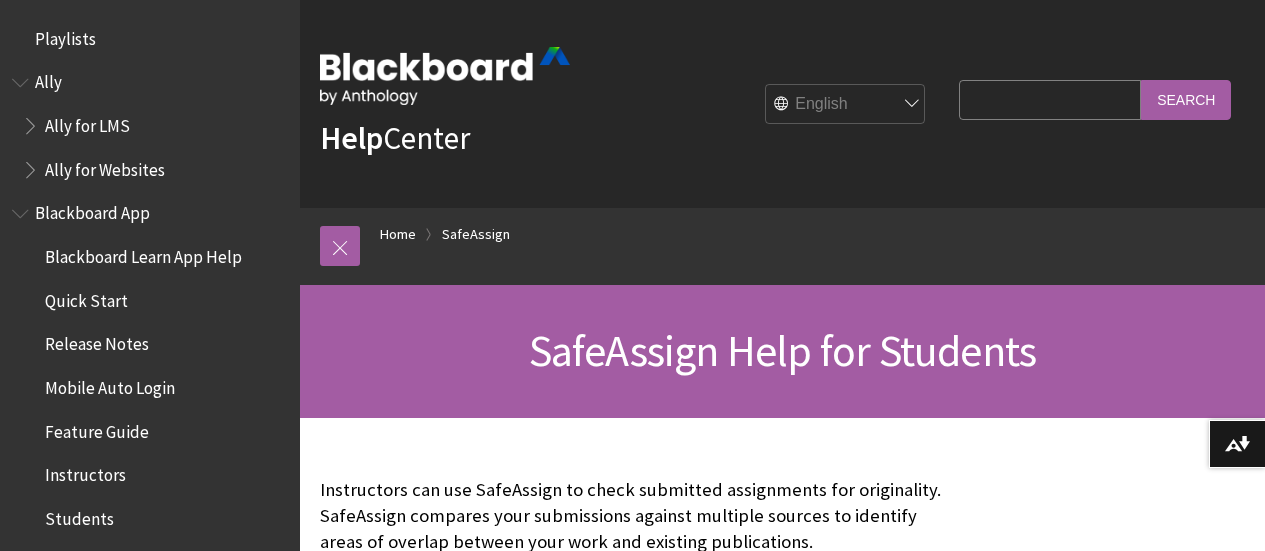 scroll, scrollTop: 0, scrollLeft: 0, axis: both 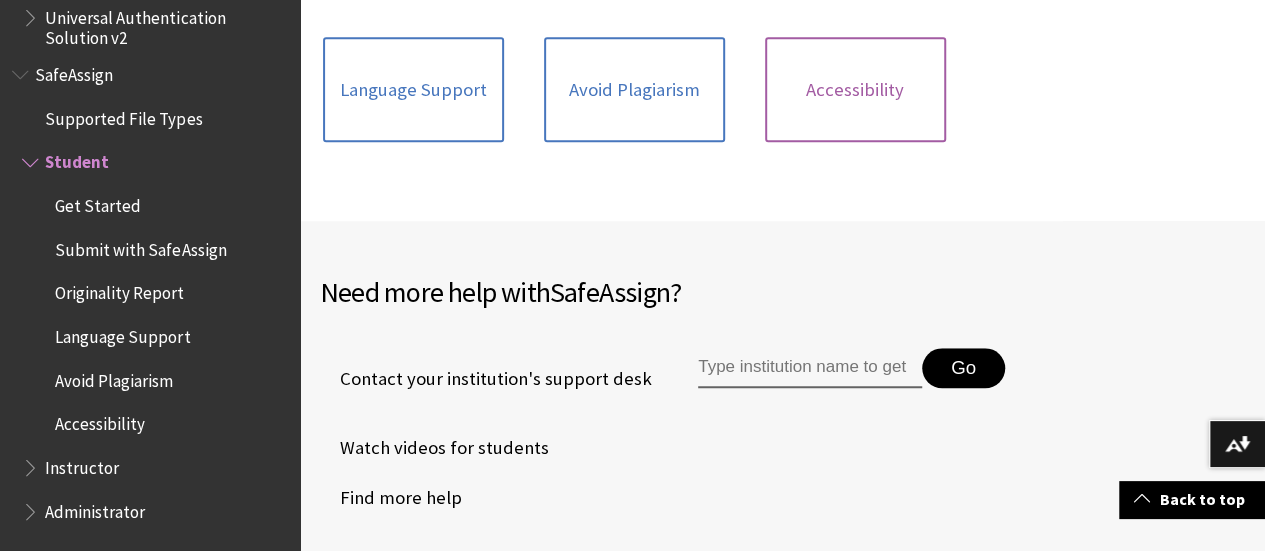 click on "Accessibility" at bounding box center [855, 90] 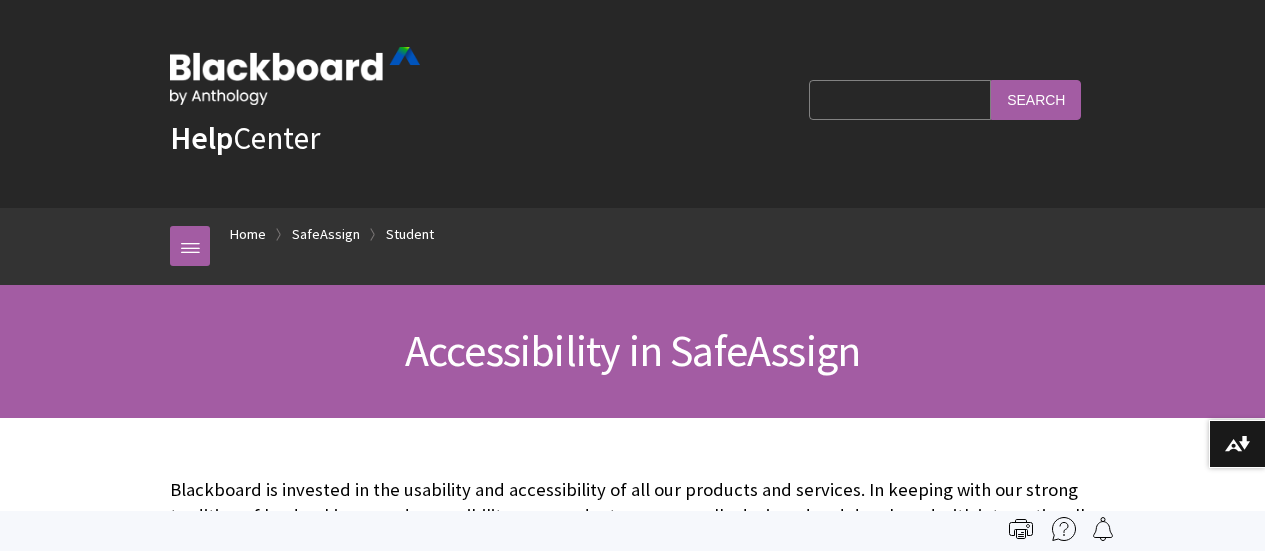 scroll, scrollTop: 442, scrollLeft: 0, axis: vertical 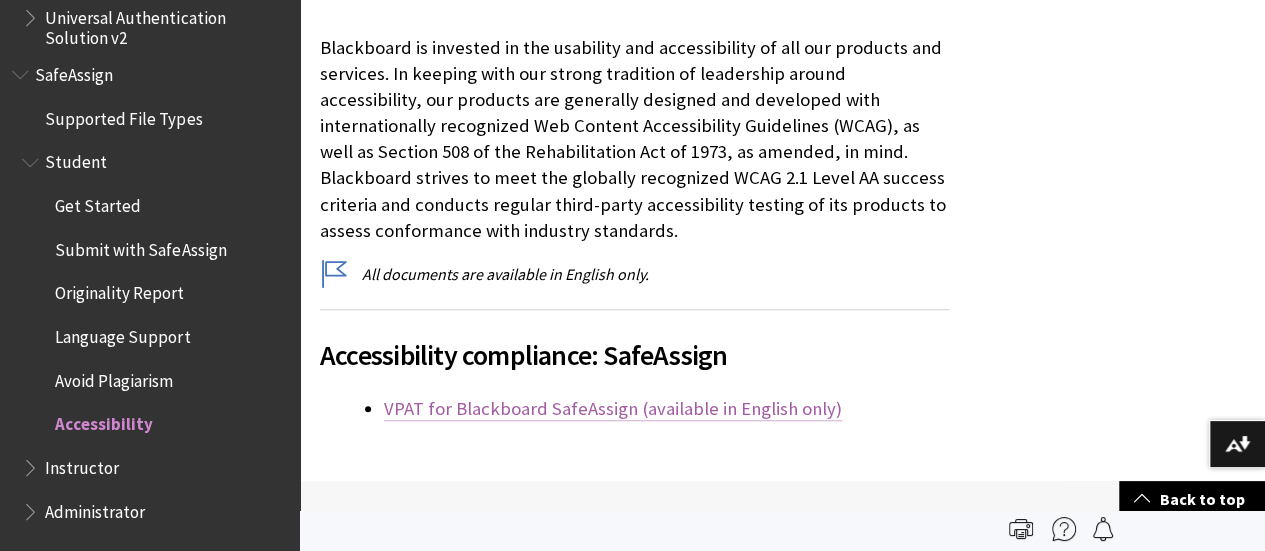click on "VPAT for Blackboard SafeAssign (available in English only)" at bounding box center (613, 409) 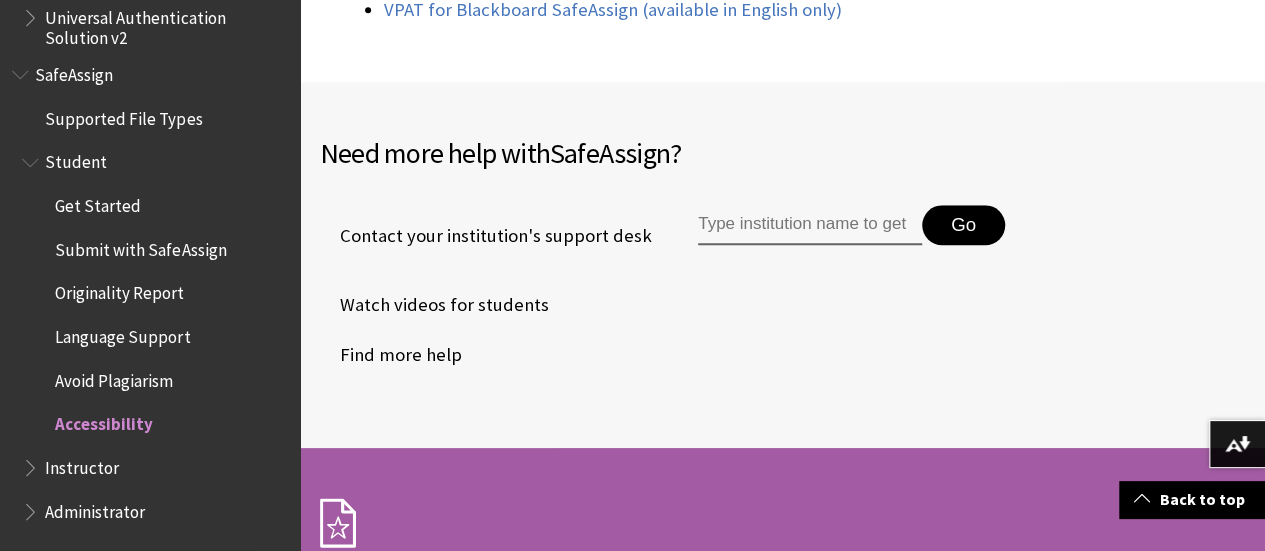 scroll, scrollTop: 842, scrollLeft: 0, axis: vertical 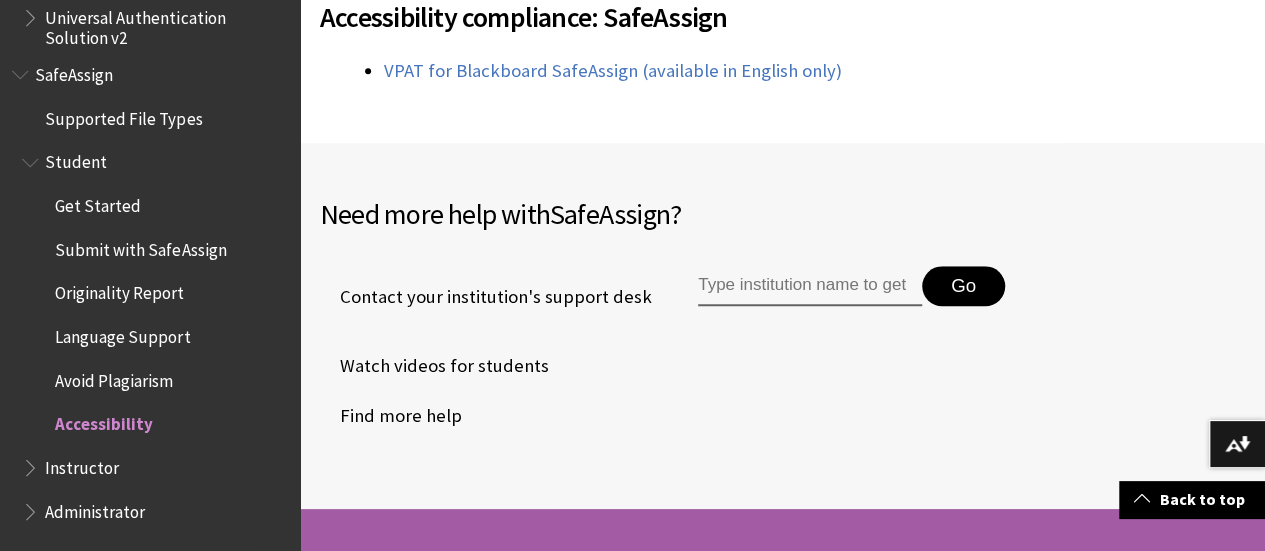 click at bounding box center (810, 286) 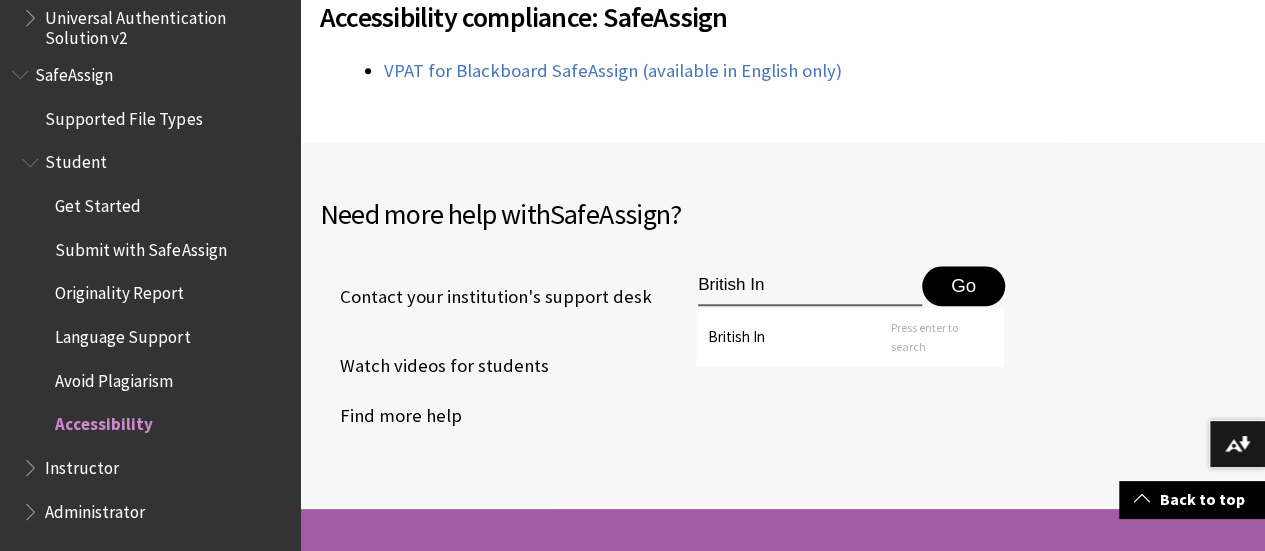 type on "British In" 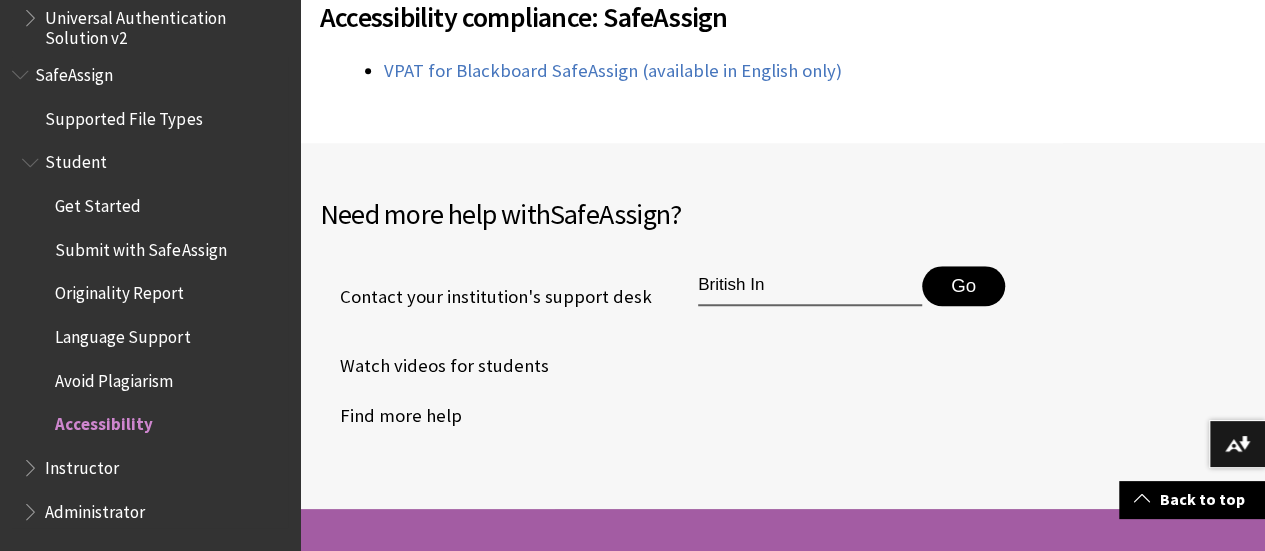 click on "Accessibility" at bounding box center (104, 421) 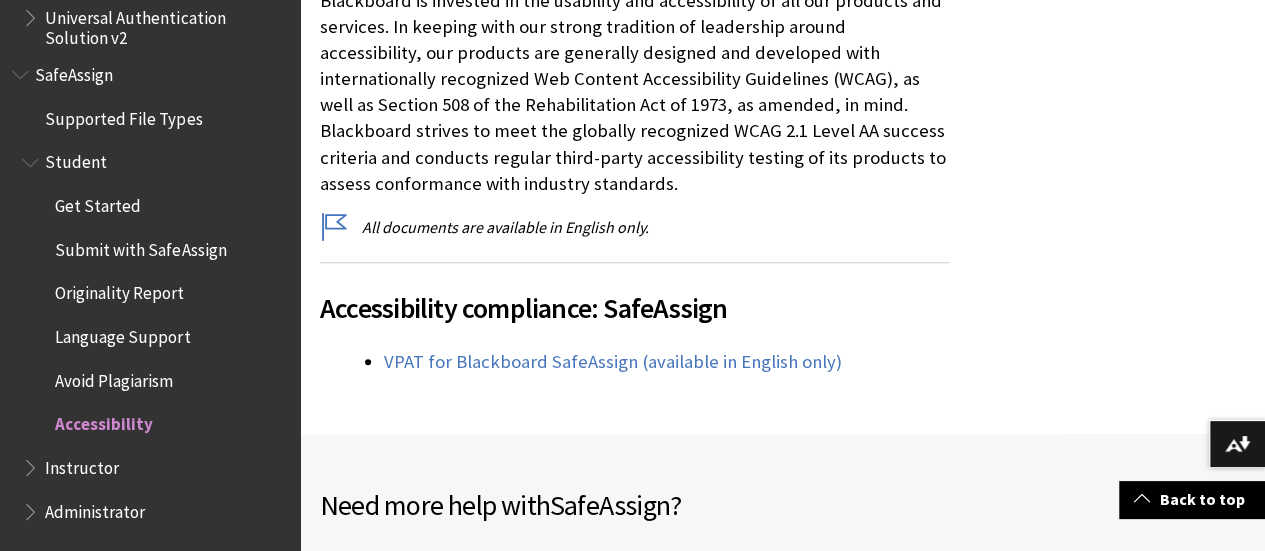 scroll, scrollTop: 534, scrollLeft: 0, axis: vertical 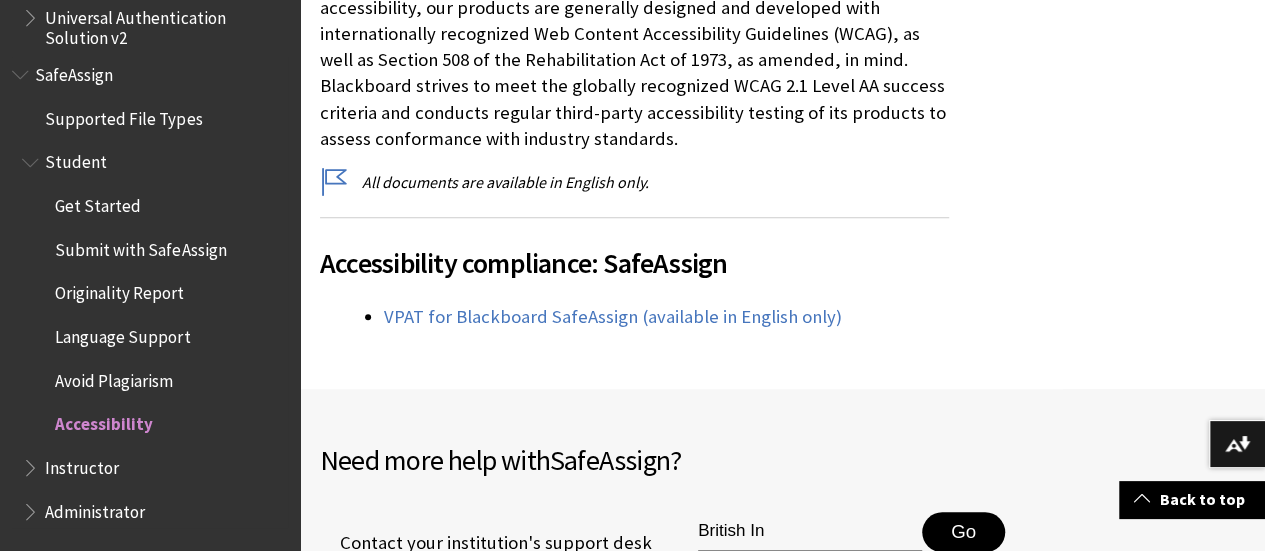 click on "Get Started" at bounding box center (98, 202) 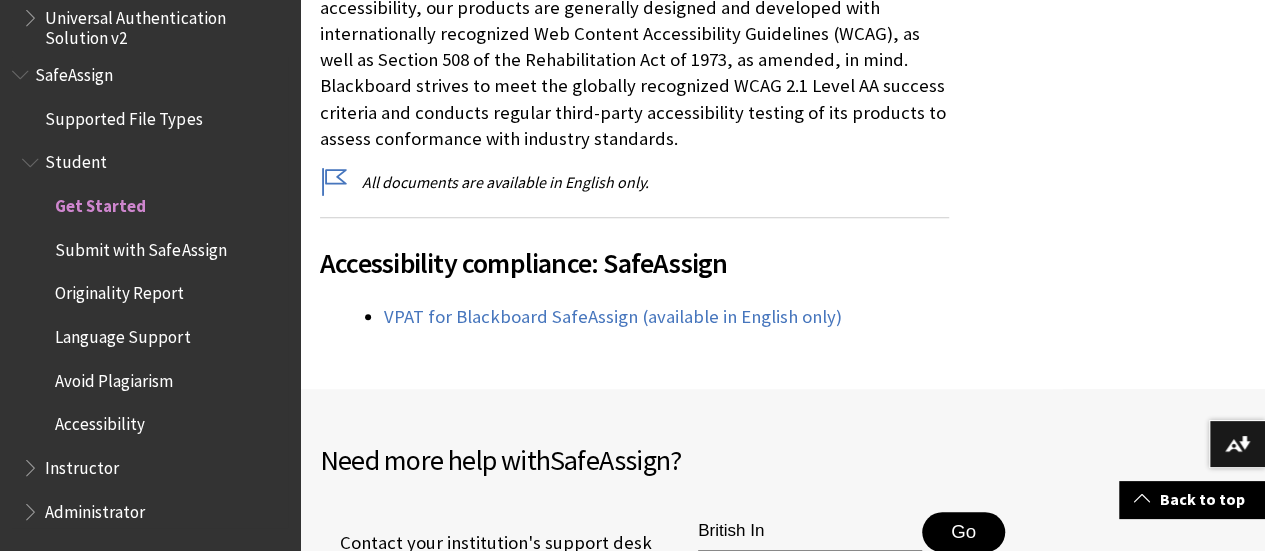 click on "SafeAssign Supported File Types Student Get Started Submit with SafeAssign Originality Report Language Support Avoid Plagiarism Accessibility Instructor Administrator" at bounding box center [150, 293] 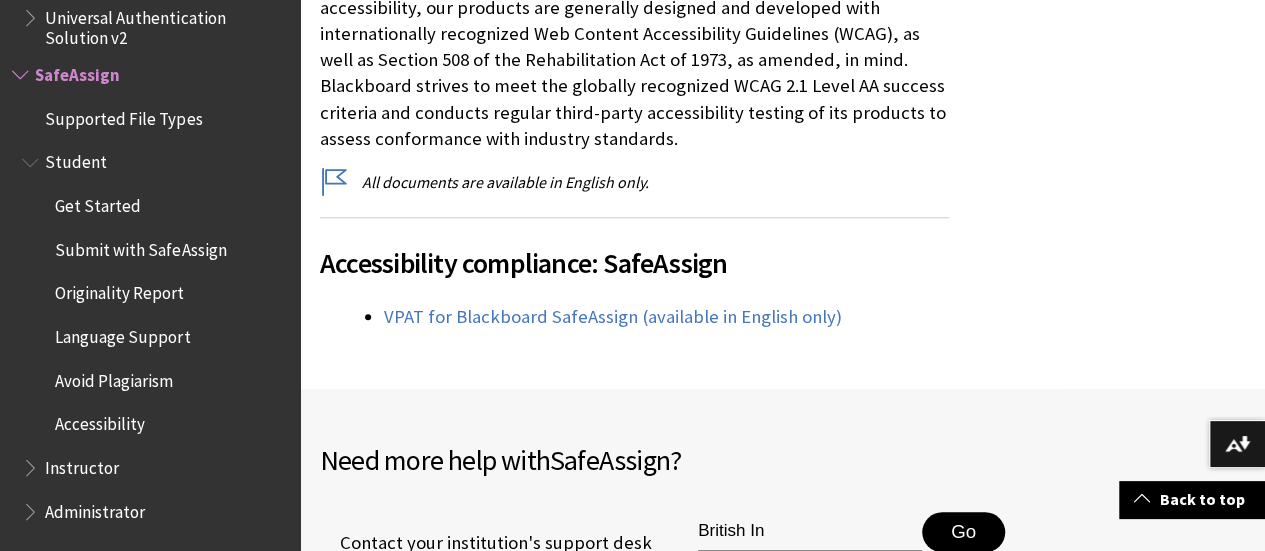 click on "Supported File Types" at bounding box center [123, 115] 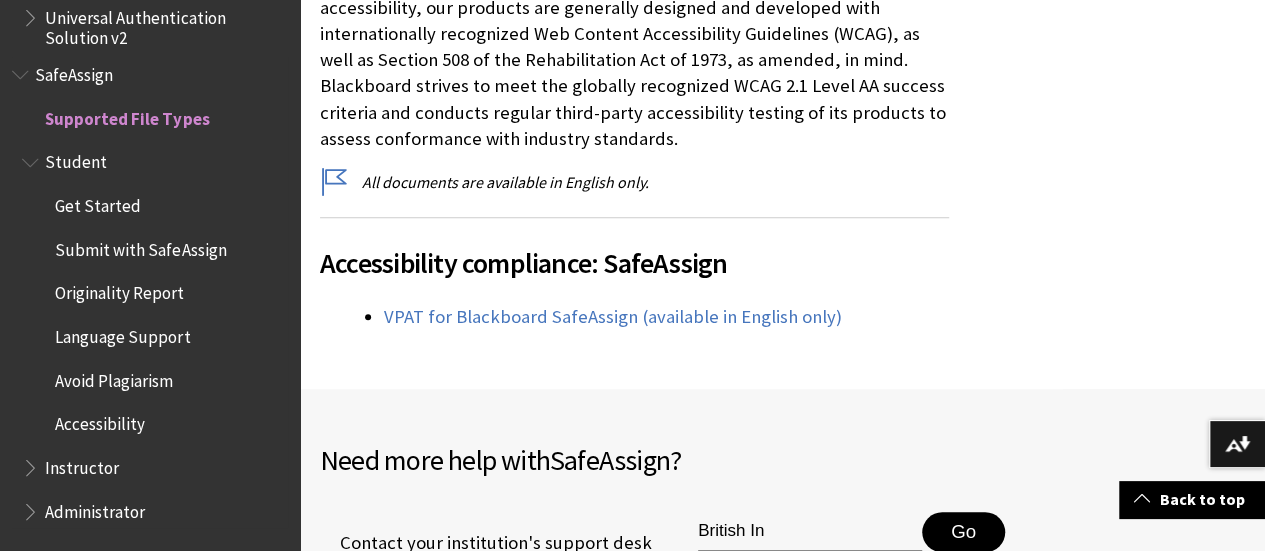 click on "Supported File Types" at bounding box center [127, 115] 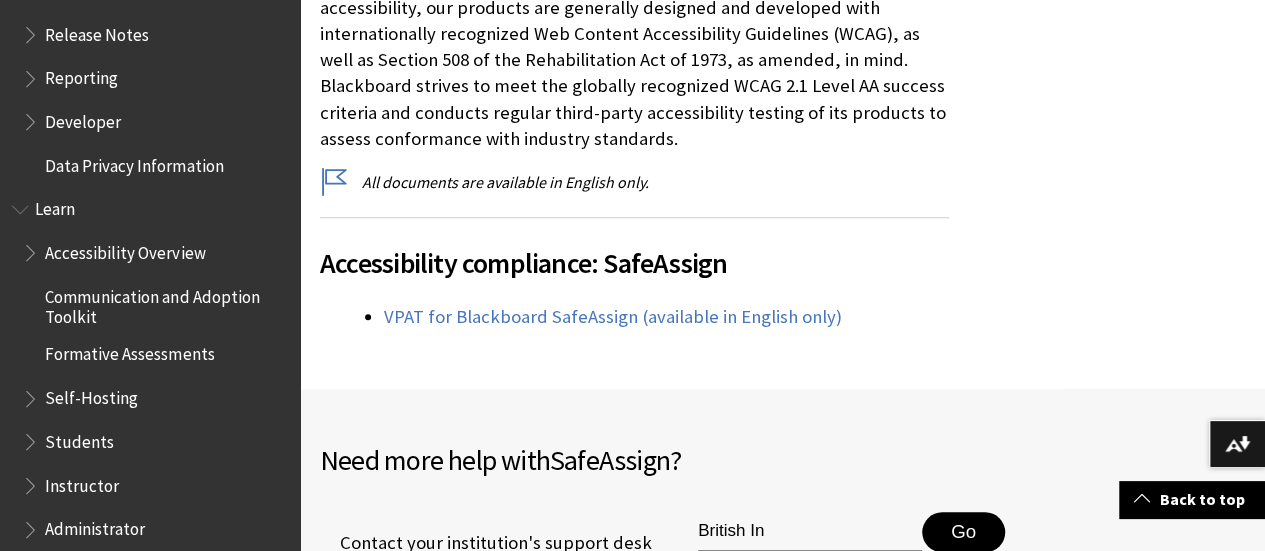 scroll, scrollTop: 1421, scrollLeft: 0, axis: vertical 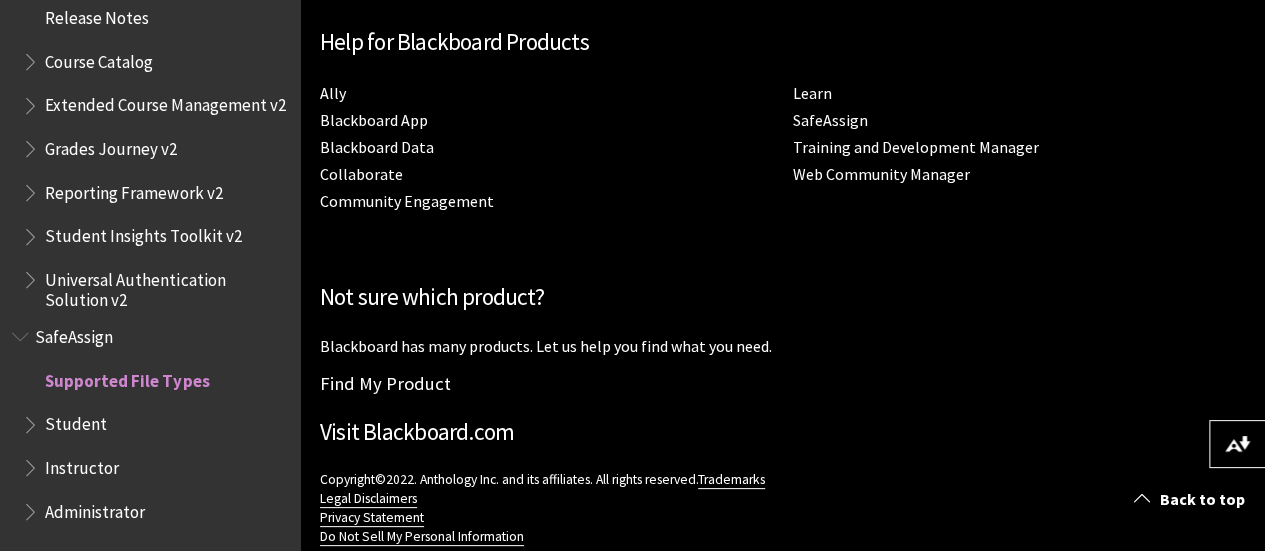 click on "Student" at bounding box center [76, 421] 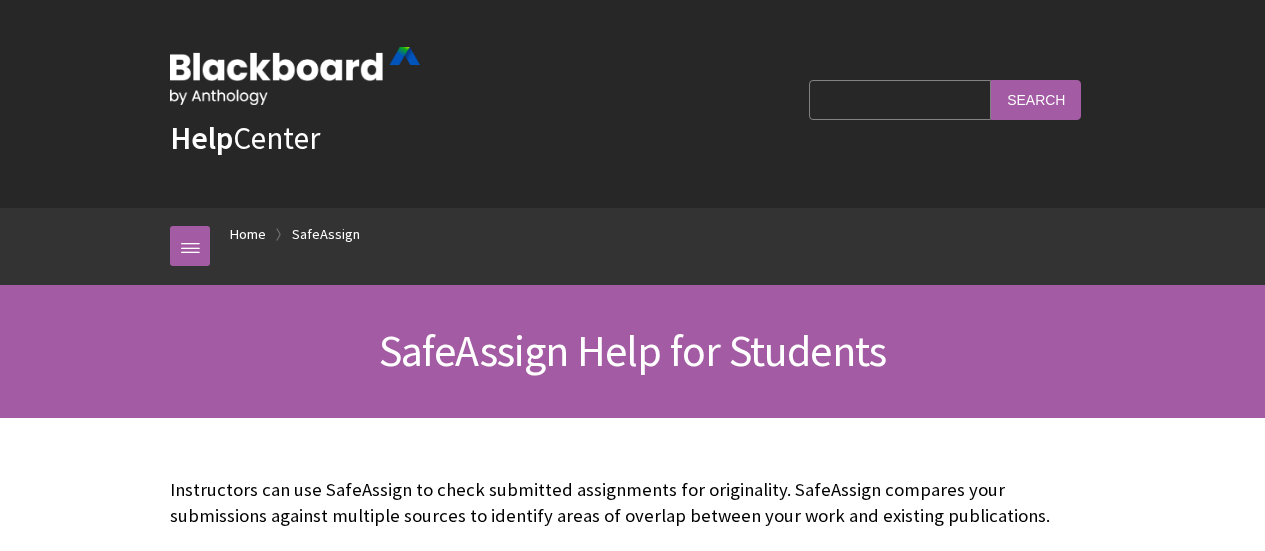 scroll, scrollTop: 0, scrollLeft: 0, axis: both 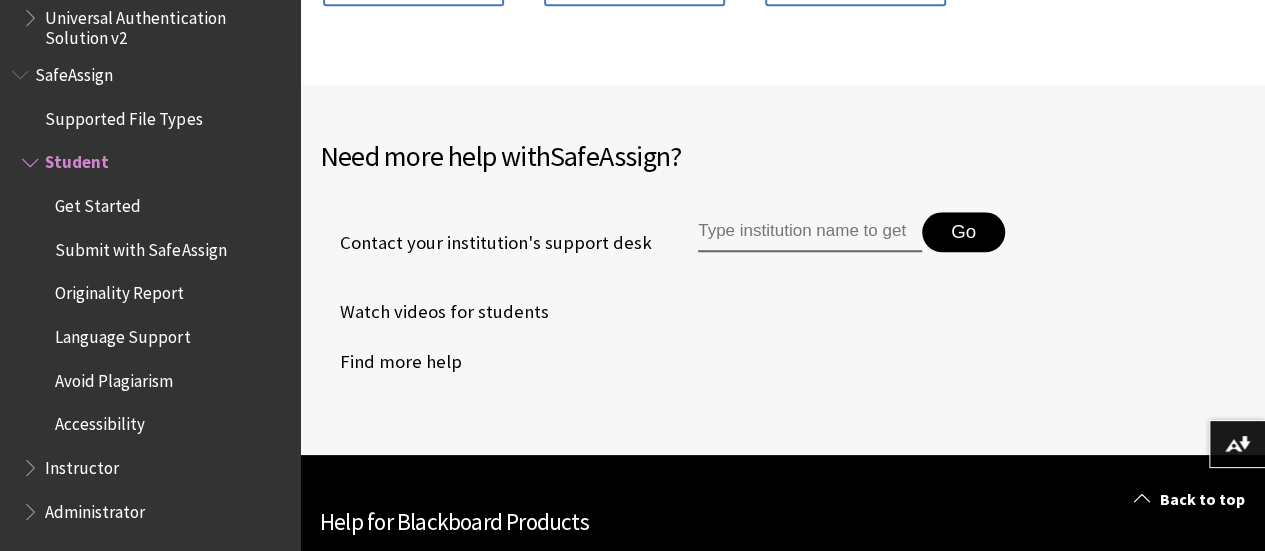 click on "Watch videos for students" at bounding box center [434, 312] 